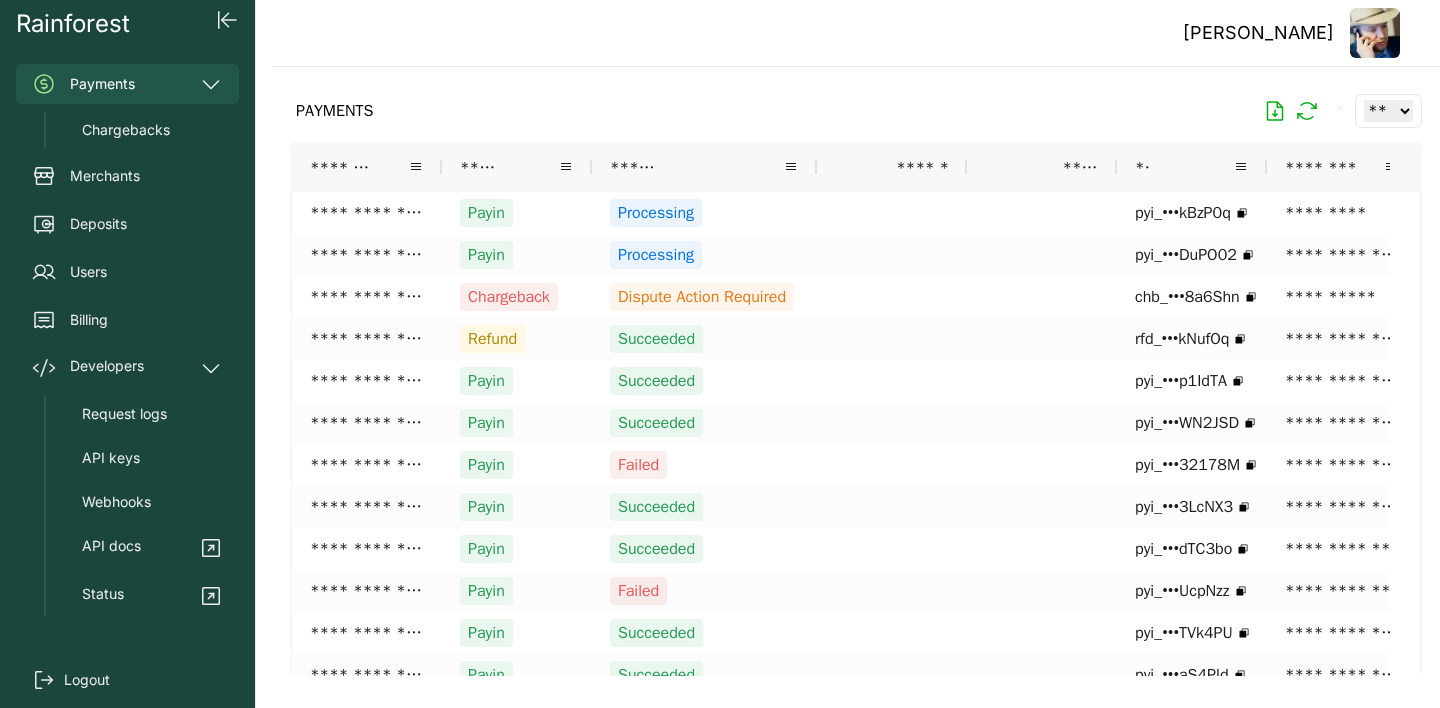 scroll, scrollTop: 0, scrollLeft: 0, axis: both 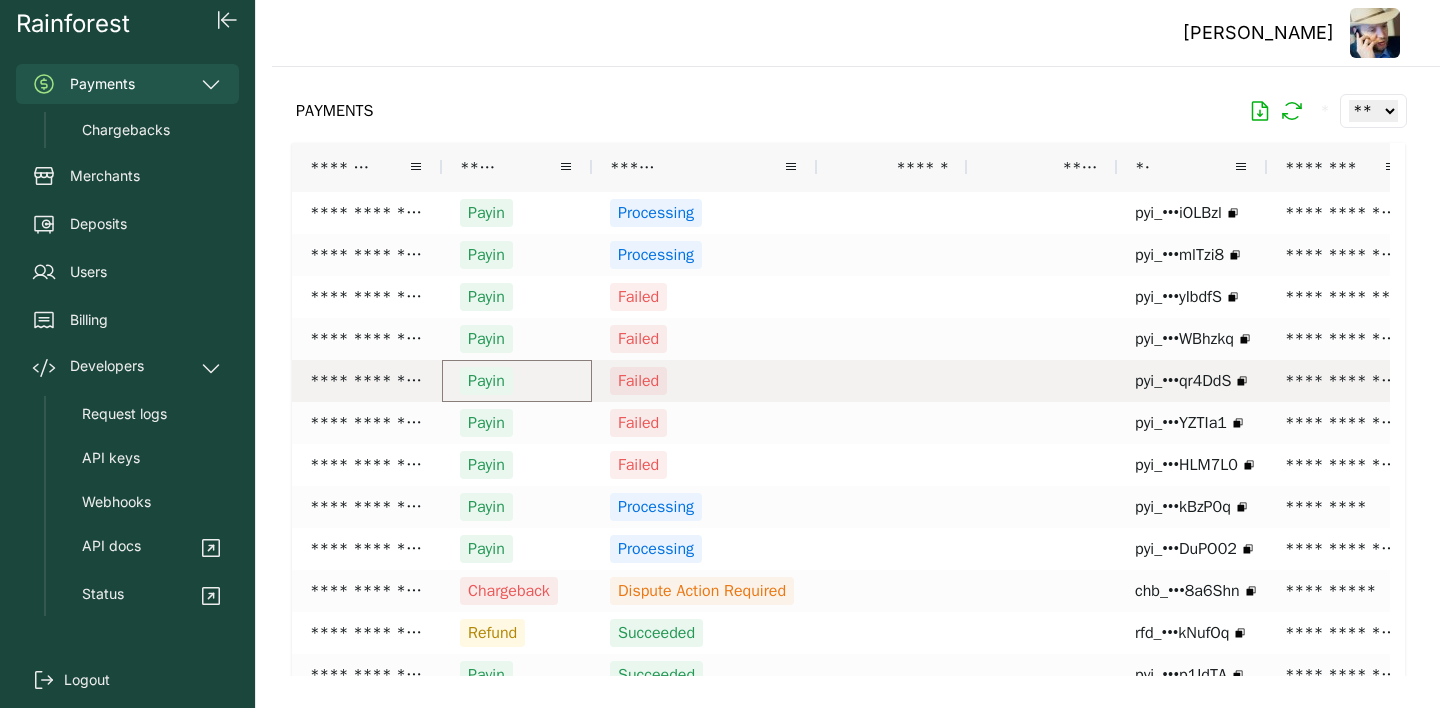 click on "Payin" at bounding box center [517, 381] 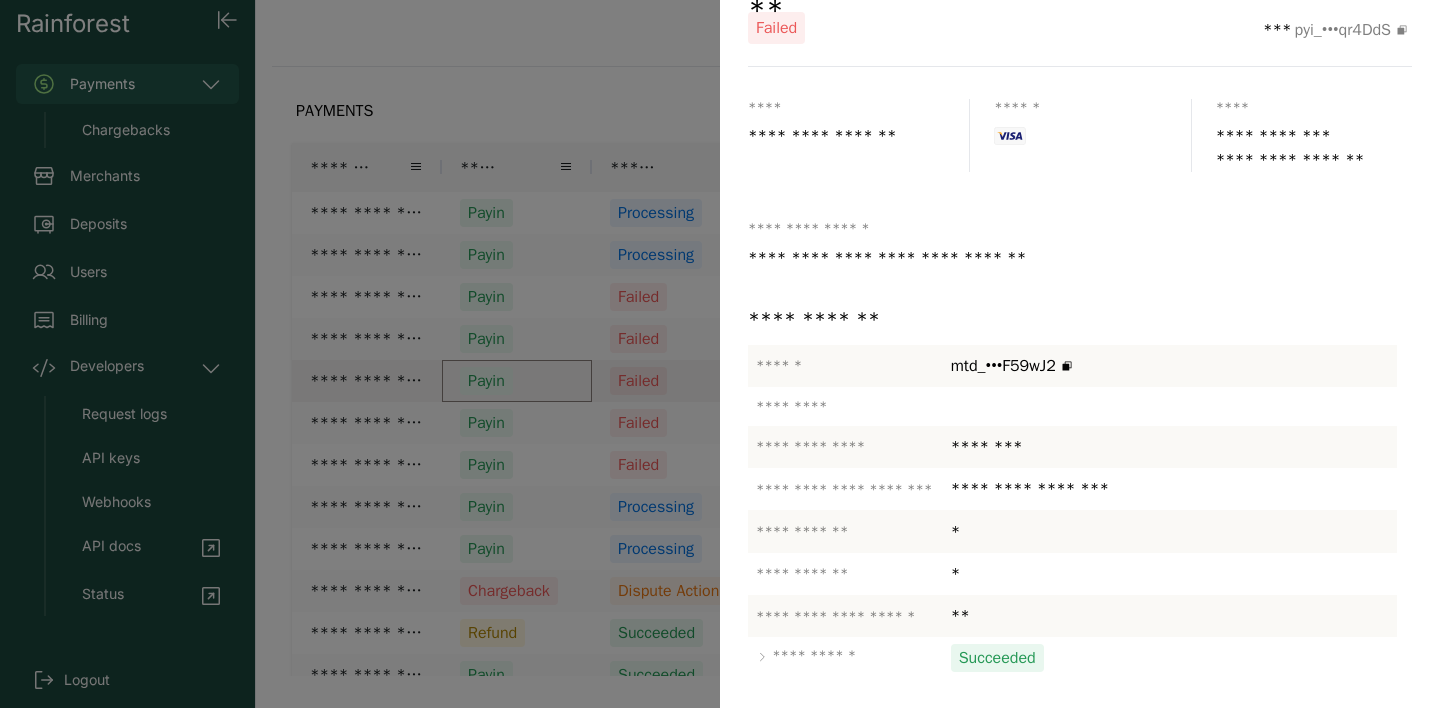 scroll, scrollTop: 133, scrollLeft: 0, axis: vertical 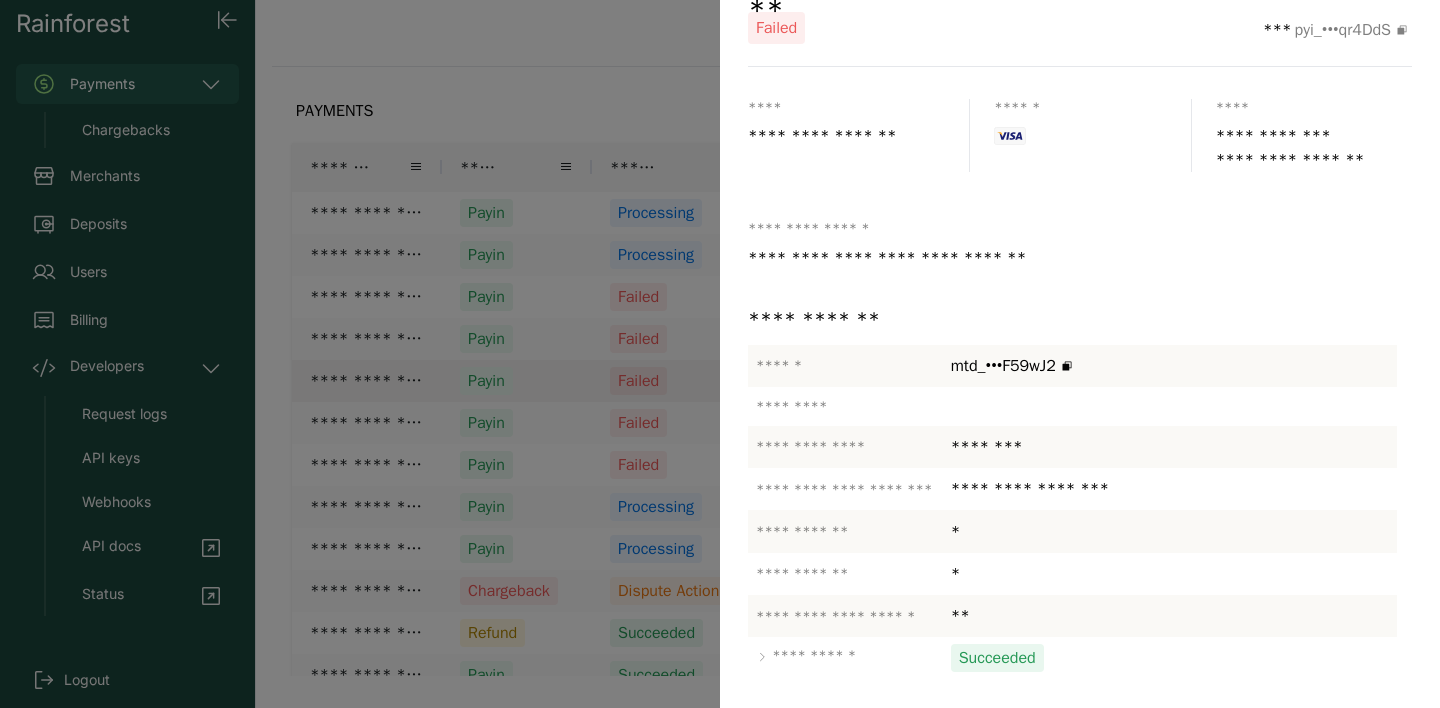 click at bounding box center (720, 354) 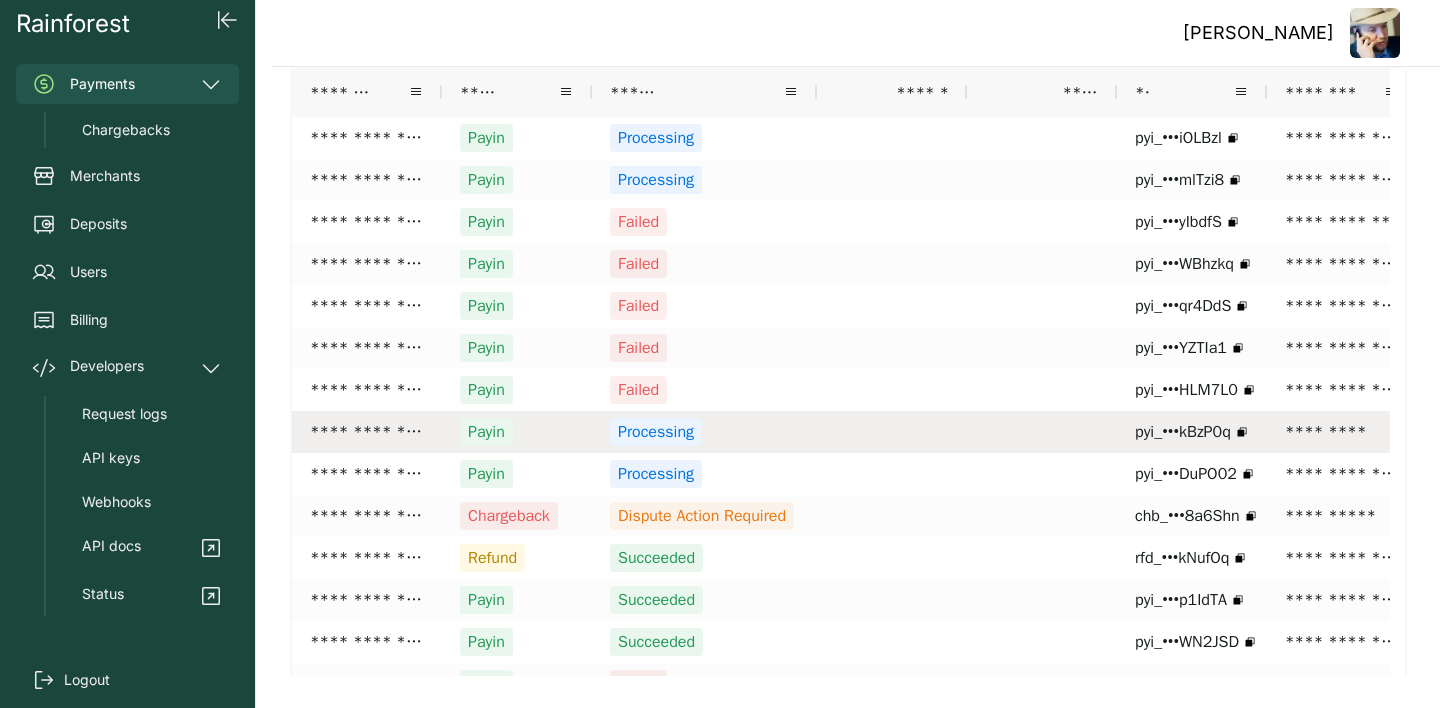scroll, scrollTop: 0, scrollLeft: 0, axis: both 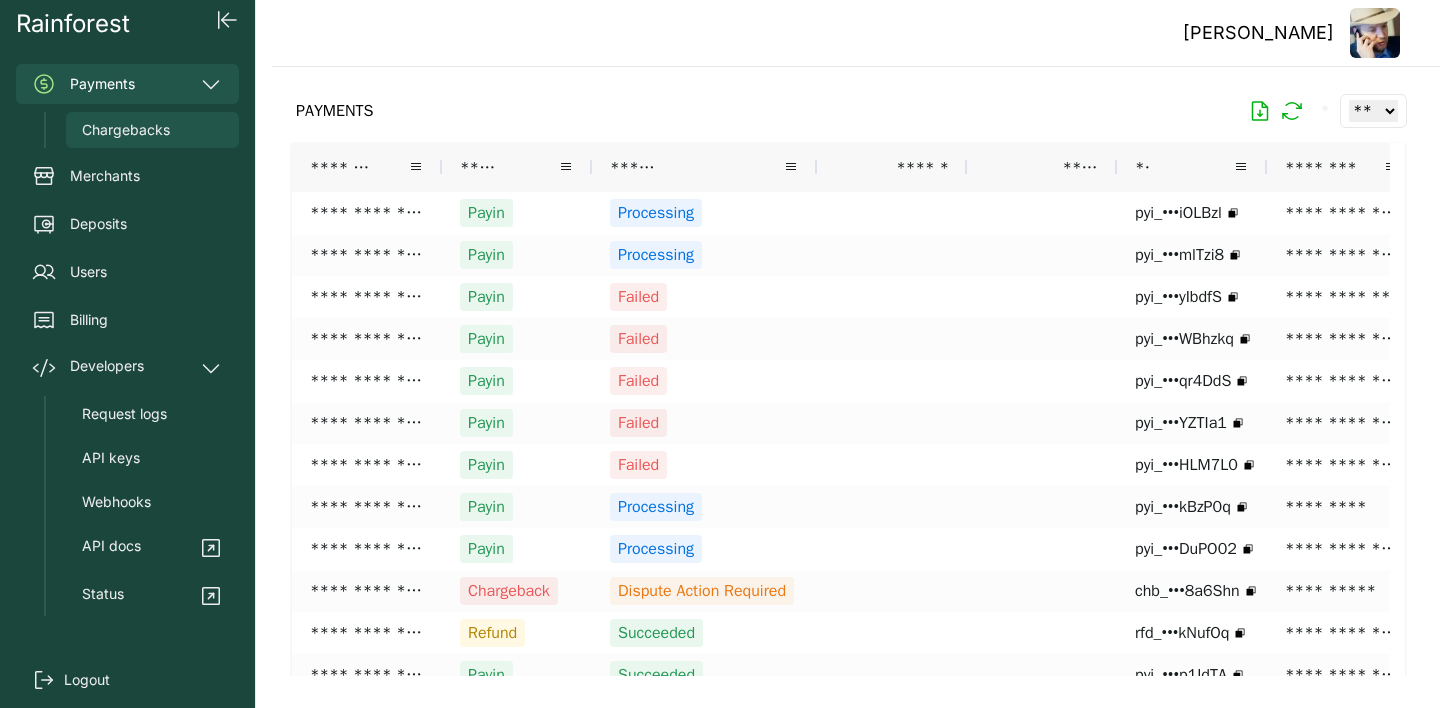 click on "Chargebacks" at bounding box center [126, 130] 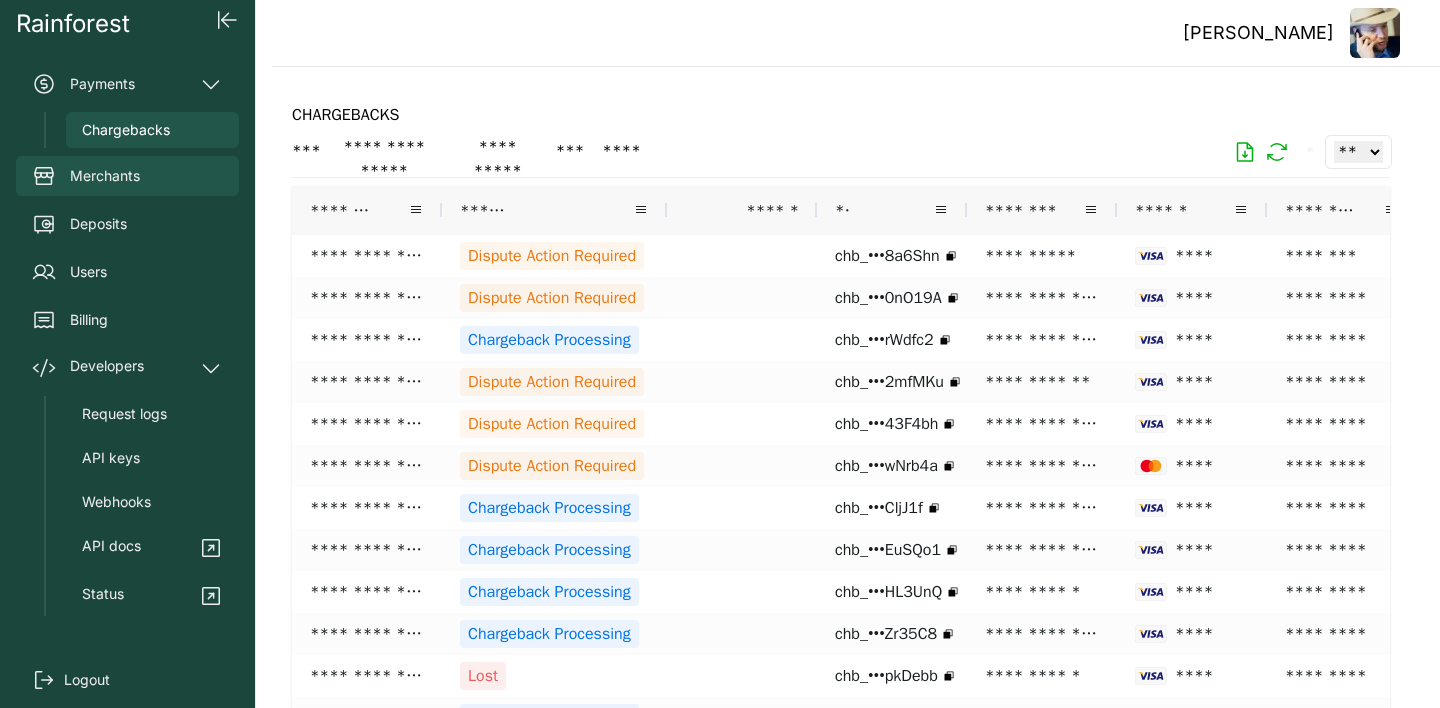click on "Merchants" at bounding box center [127, 176] 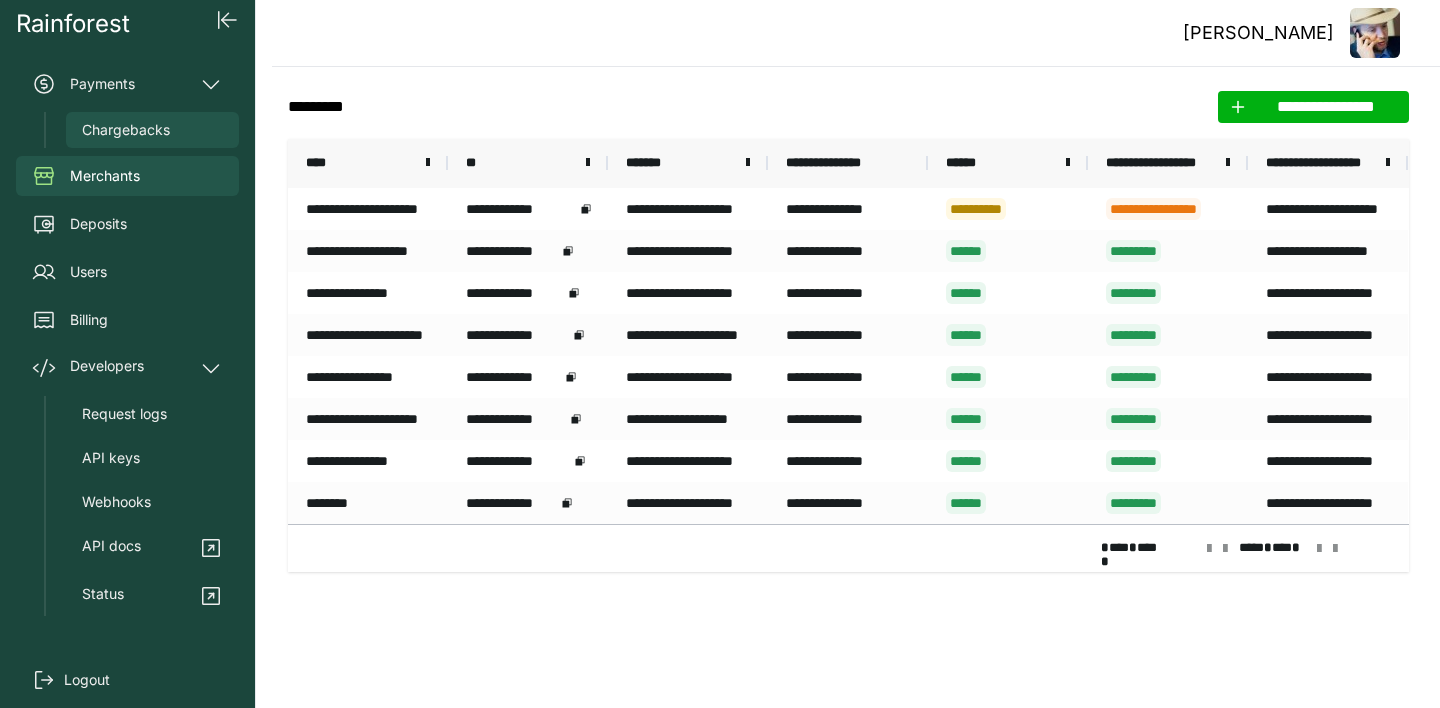 click on "Chargebacks" at bounding box center [126, 130] 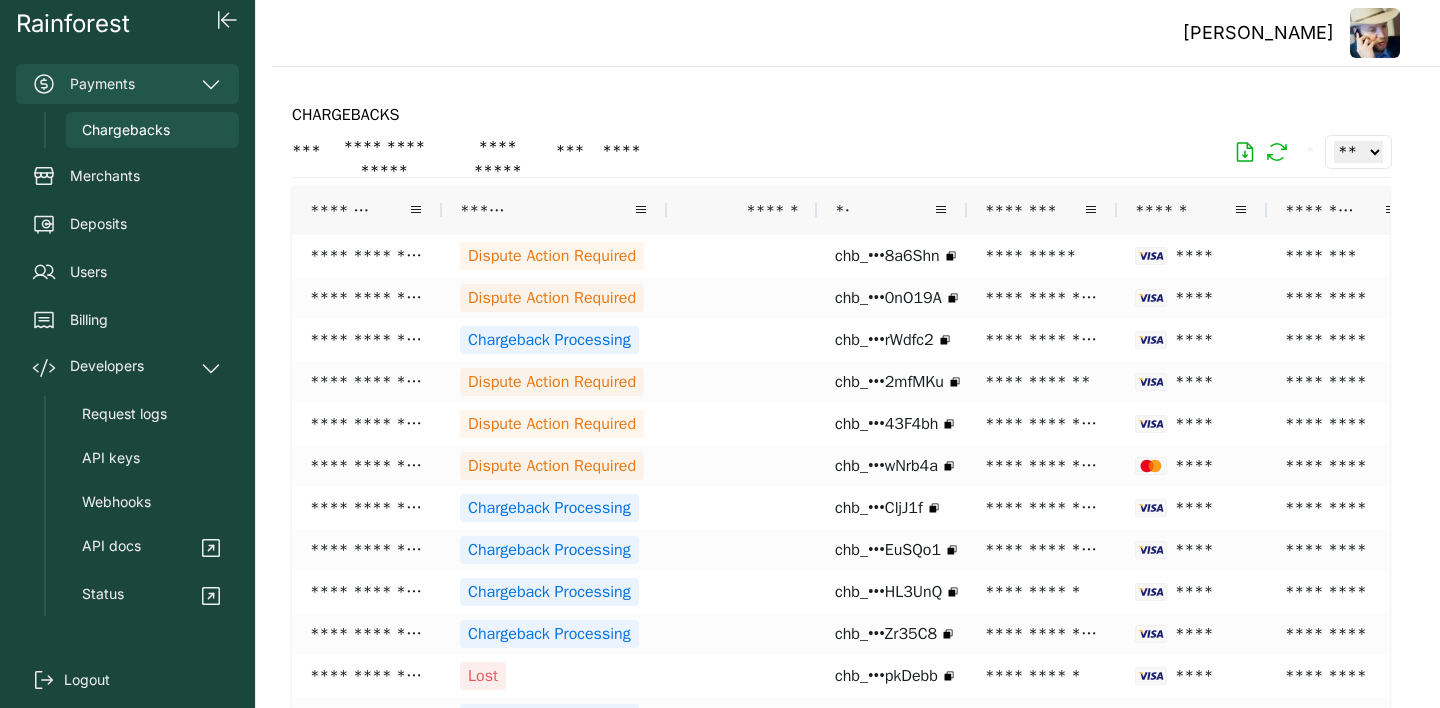 click on "Payments" at bounding box center [127, 84] 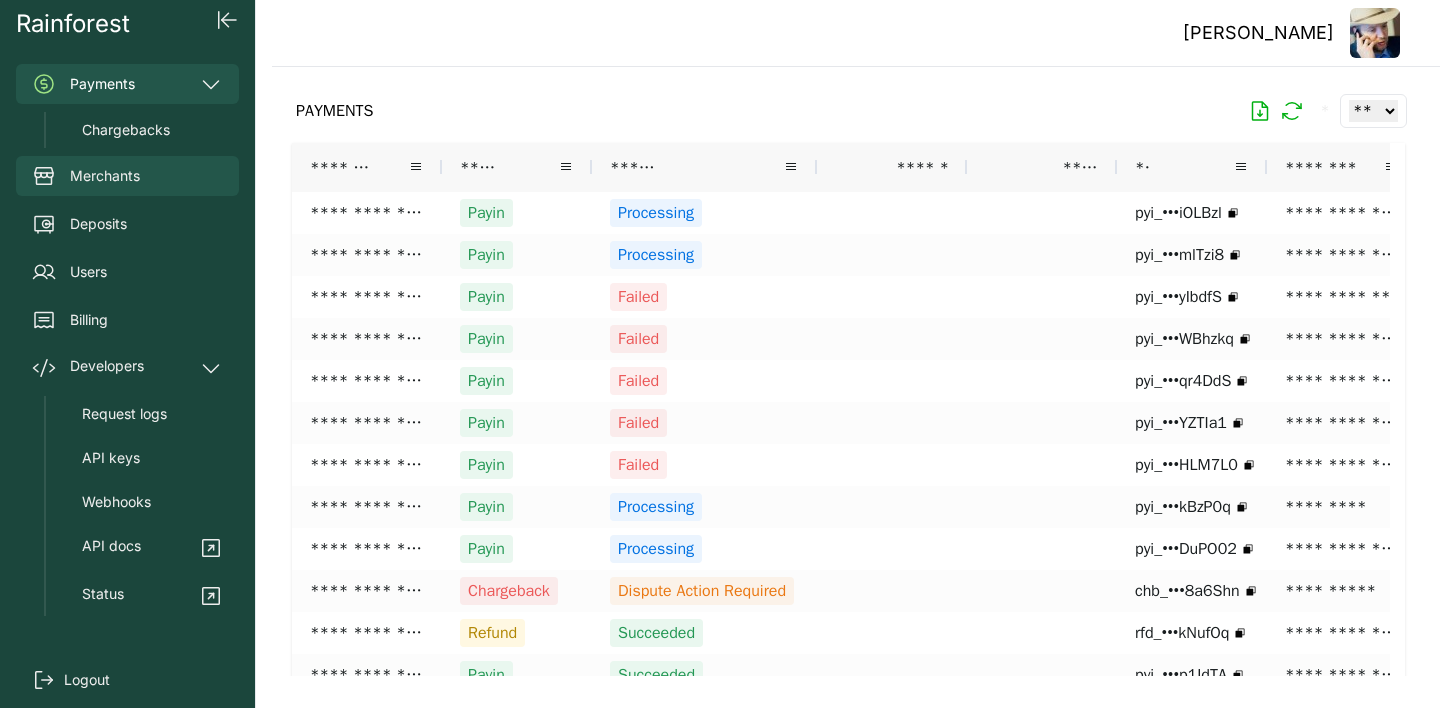 click on "Merchants" at bounding box center (105, 176) 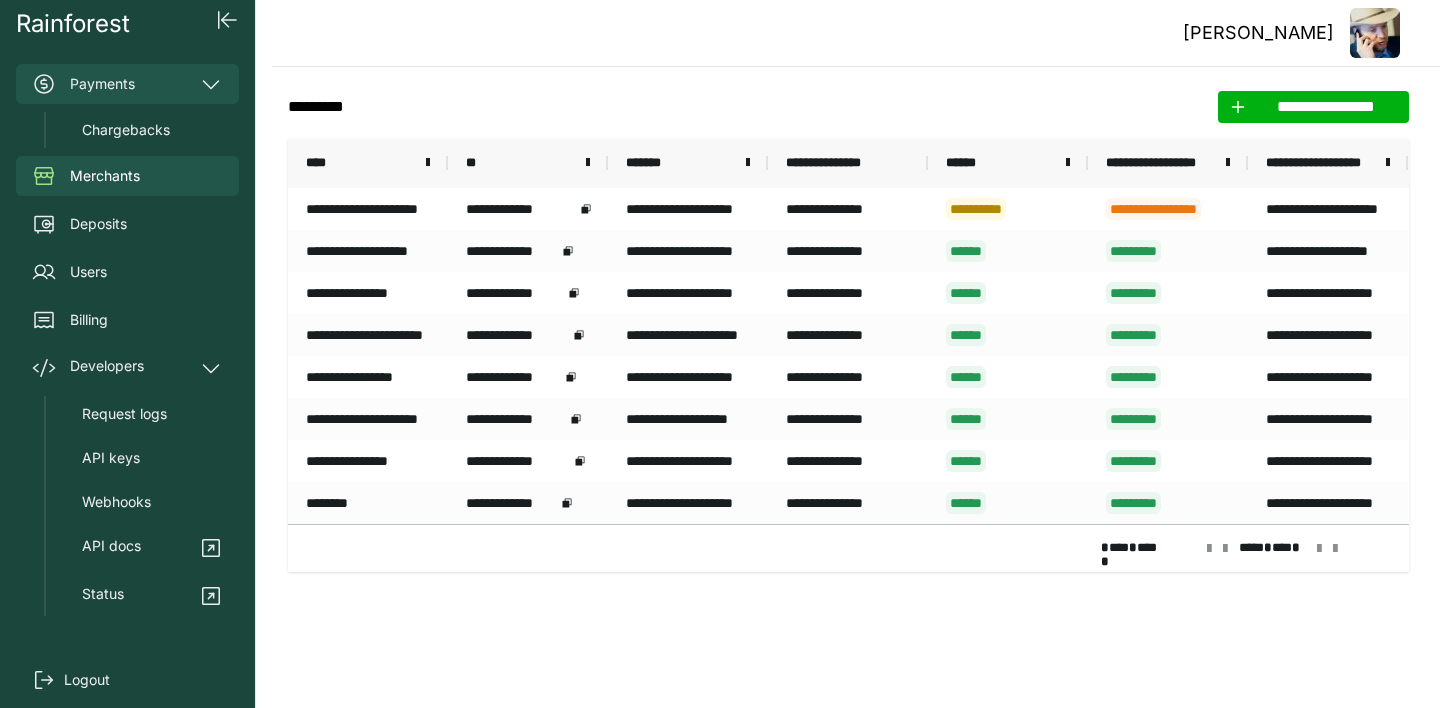 click on "Payments" at bounding box center [127, 84] 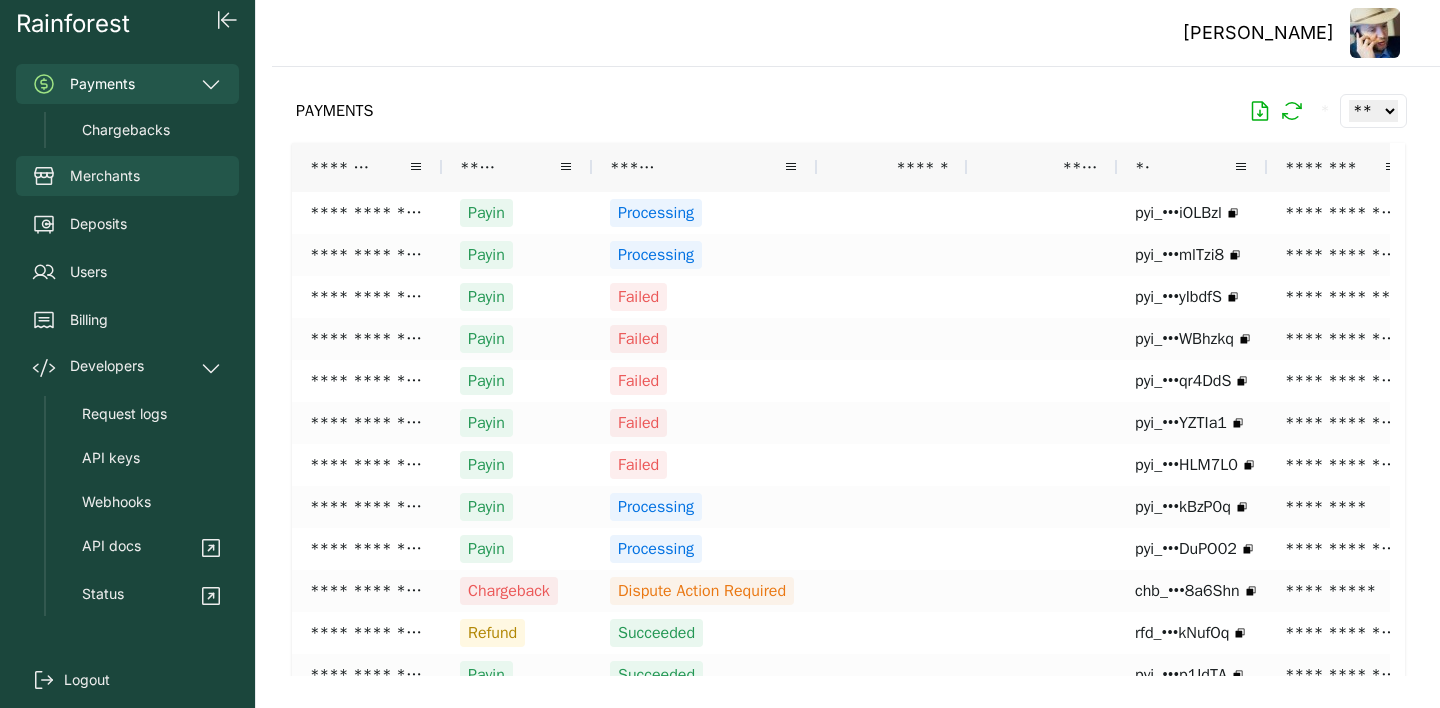 click on "Merchants" at bounding box center (105, 176) 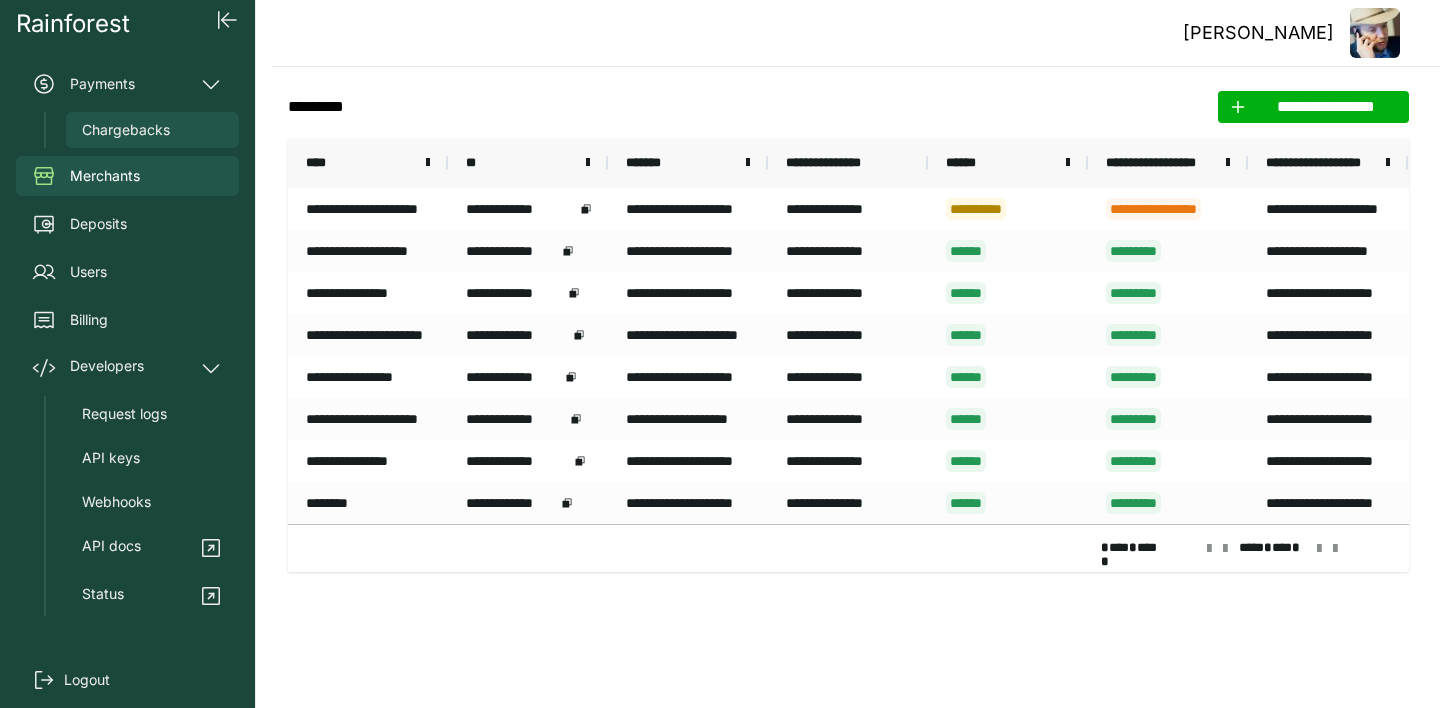 click on "Chargebacks" at bounding box center (126, 130) 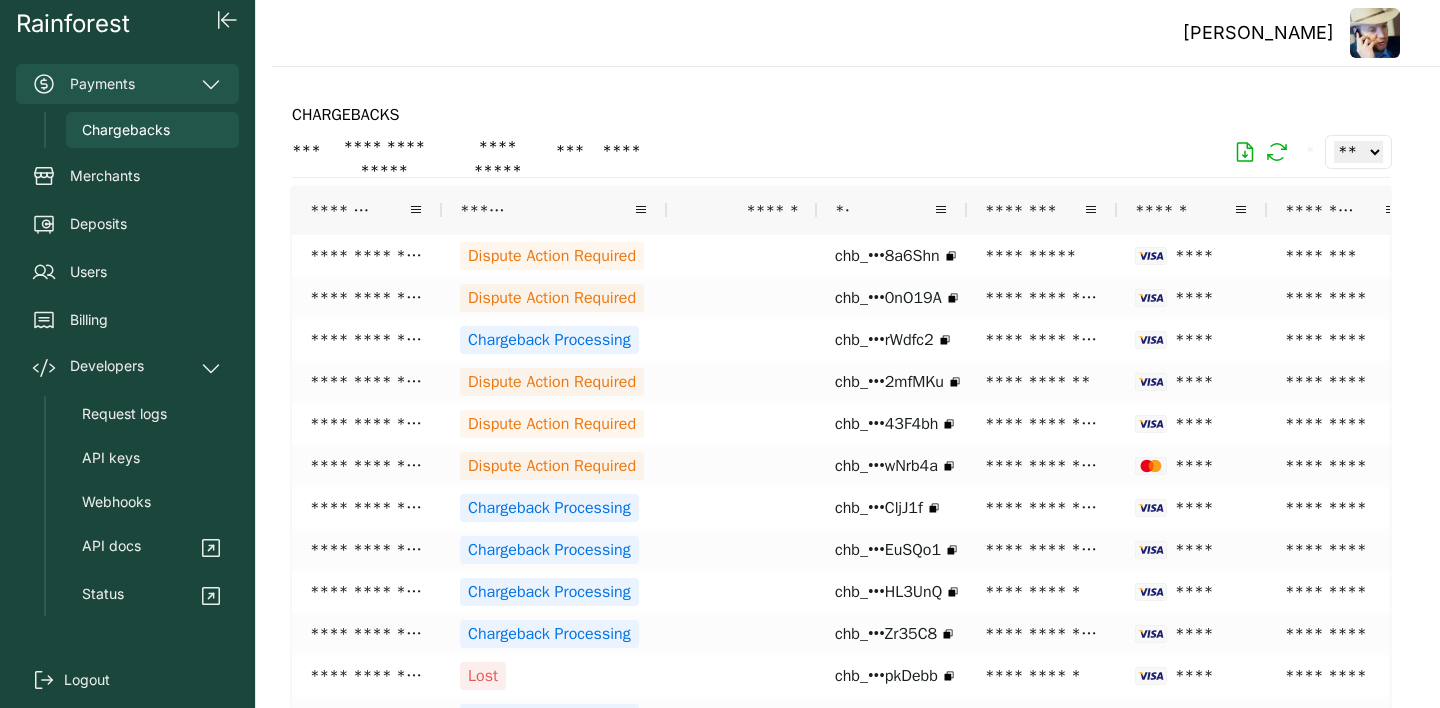 click on "Payments" at bounding box center (127, 84) 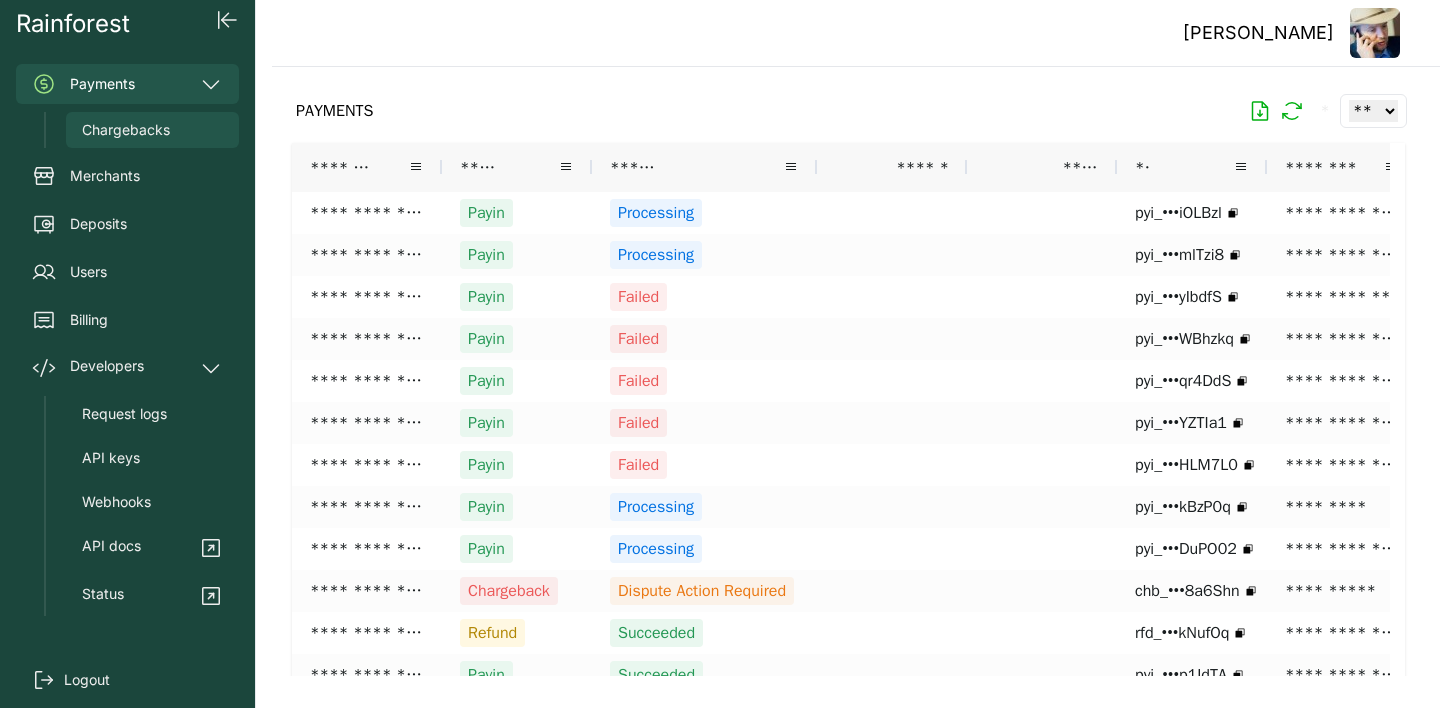 click on "Chargebacks" at bounding box center [126, 130] 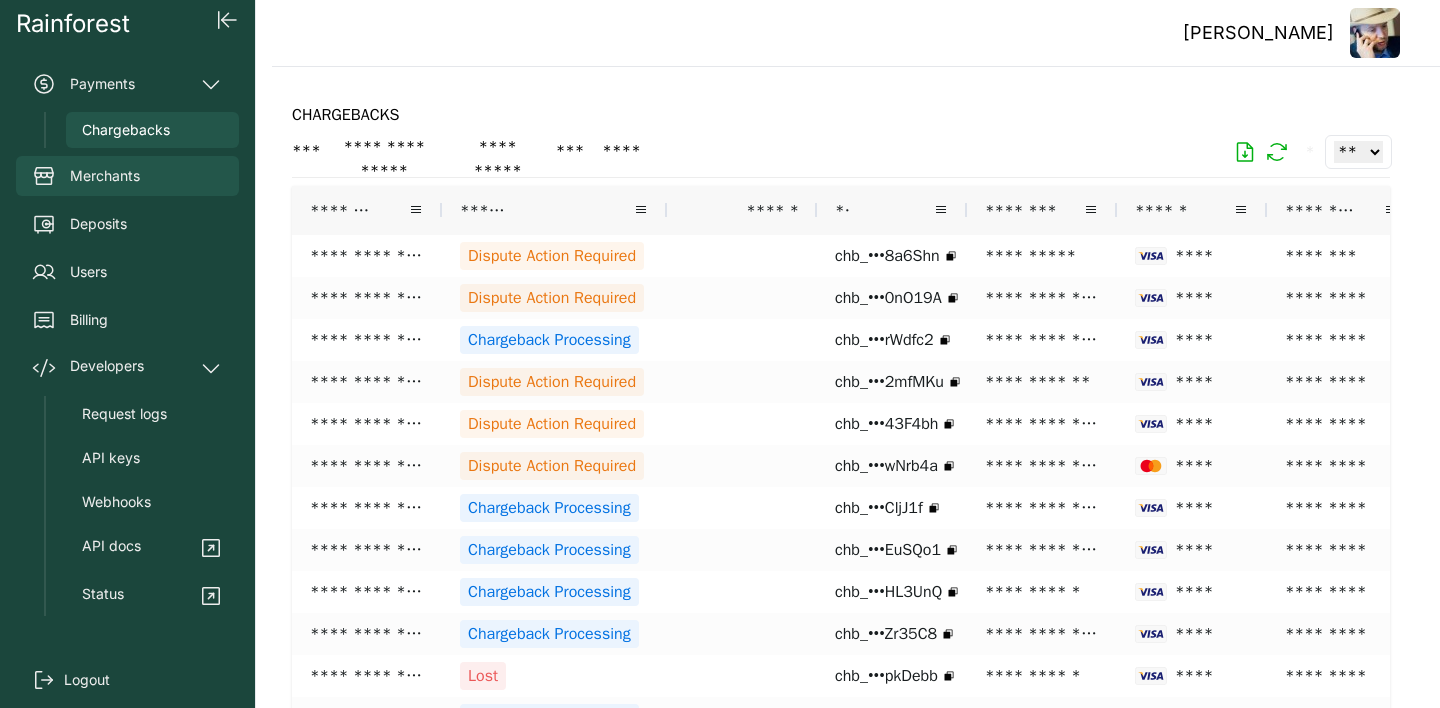 click on "Merchants" at bounding box center (105, 176) 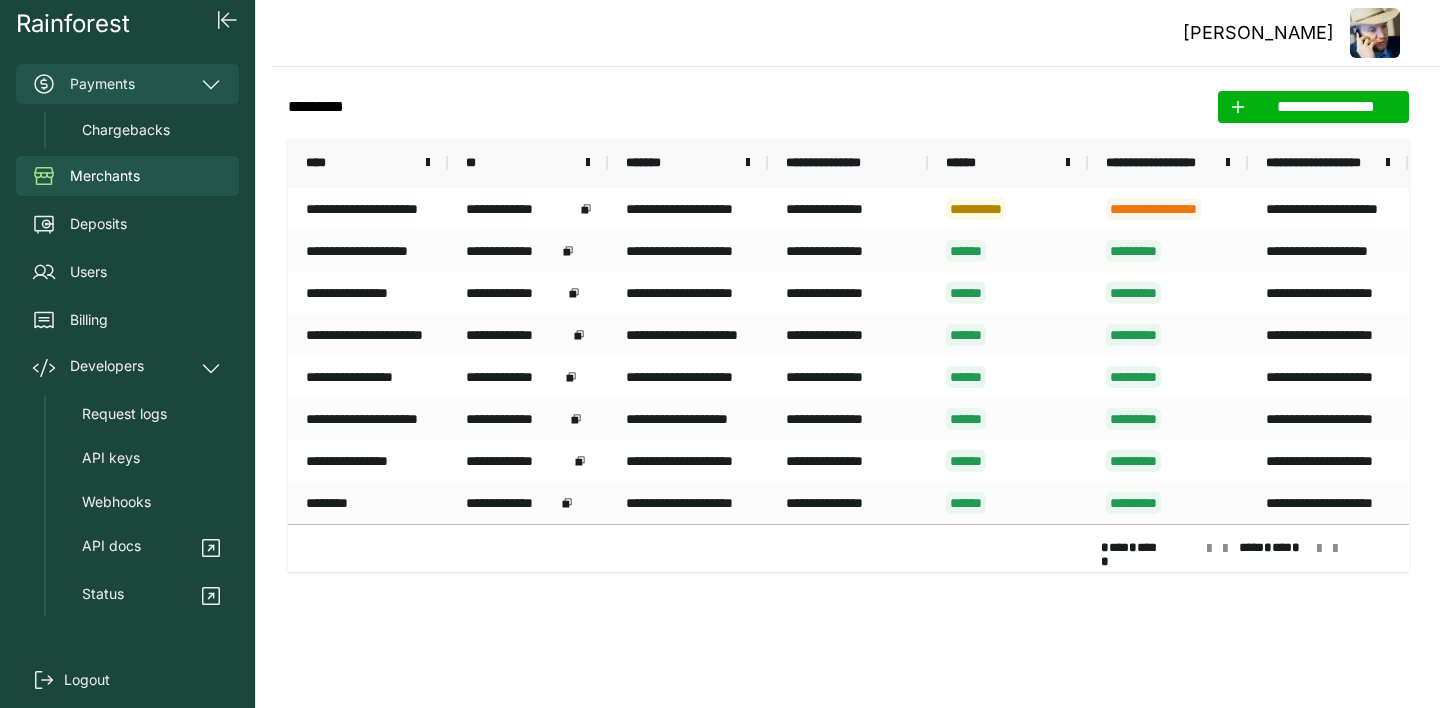 click on "Payments" at bounding box center (127, 84) 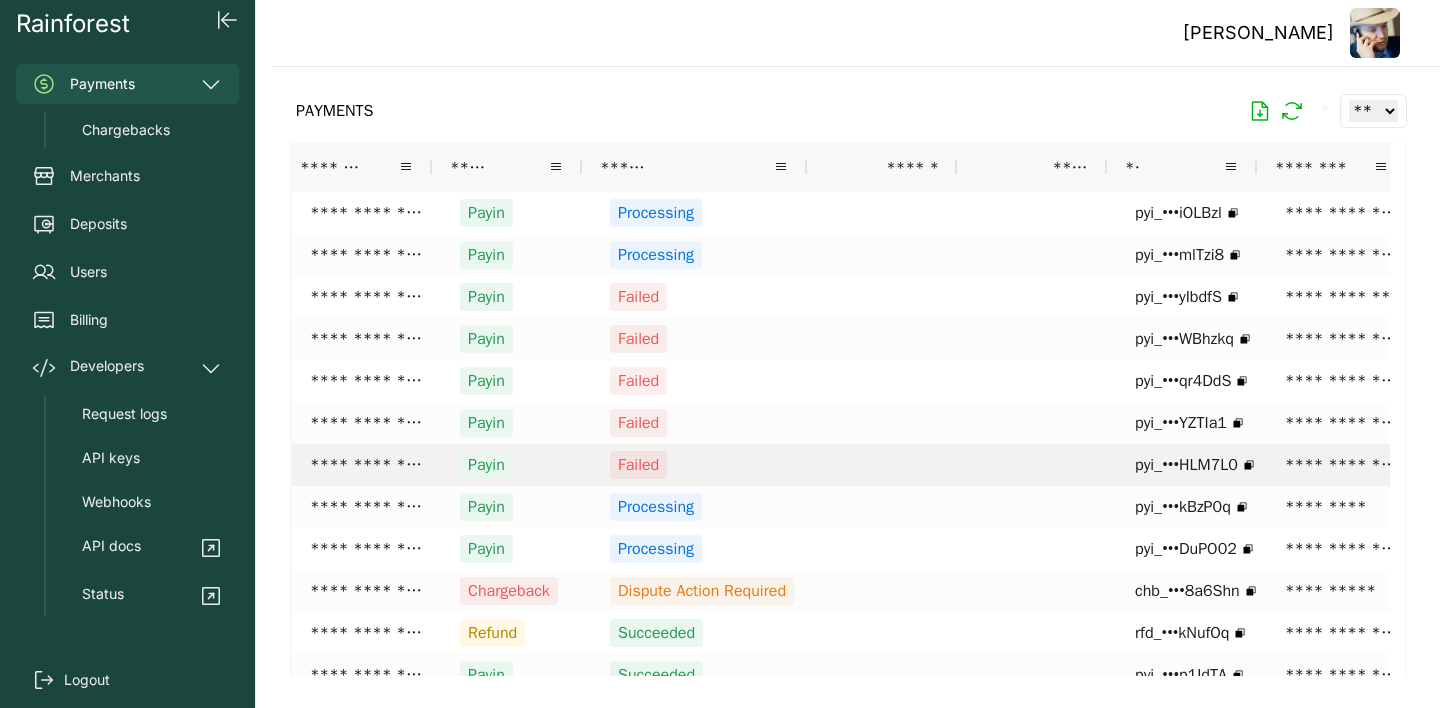 scroll, scrollTop: 0, scrollLeft: 152, axis: horizontal 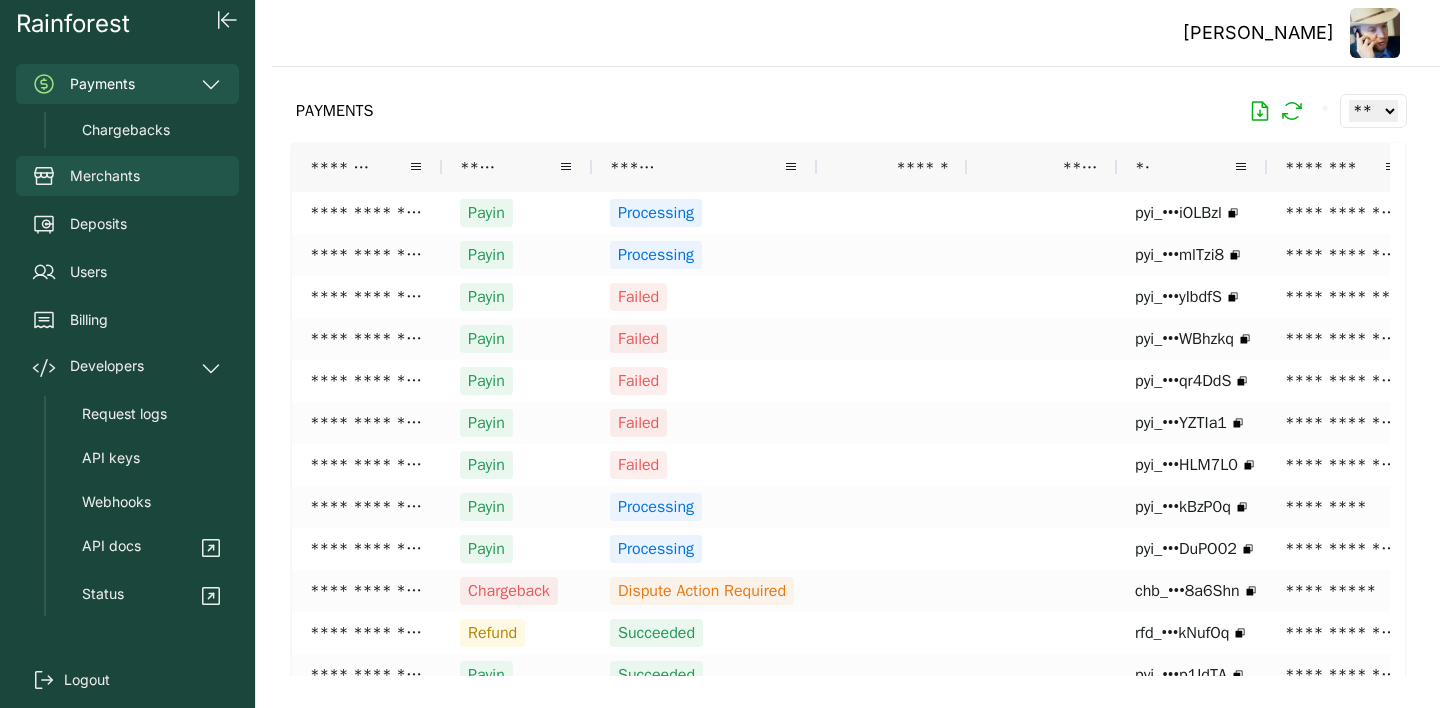 click on "Merchants" at bounding box center [105, 176] 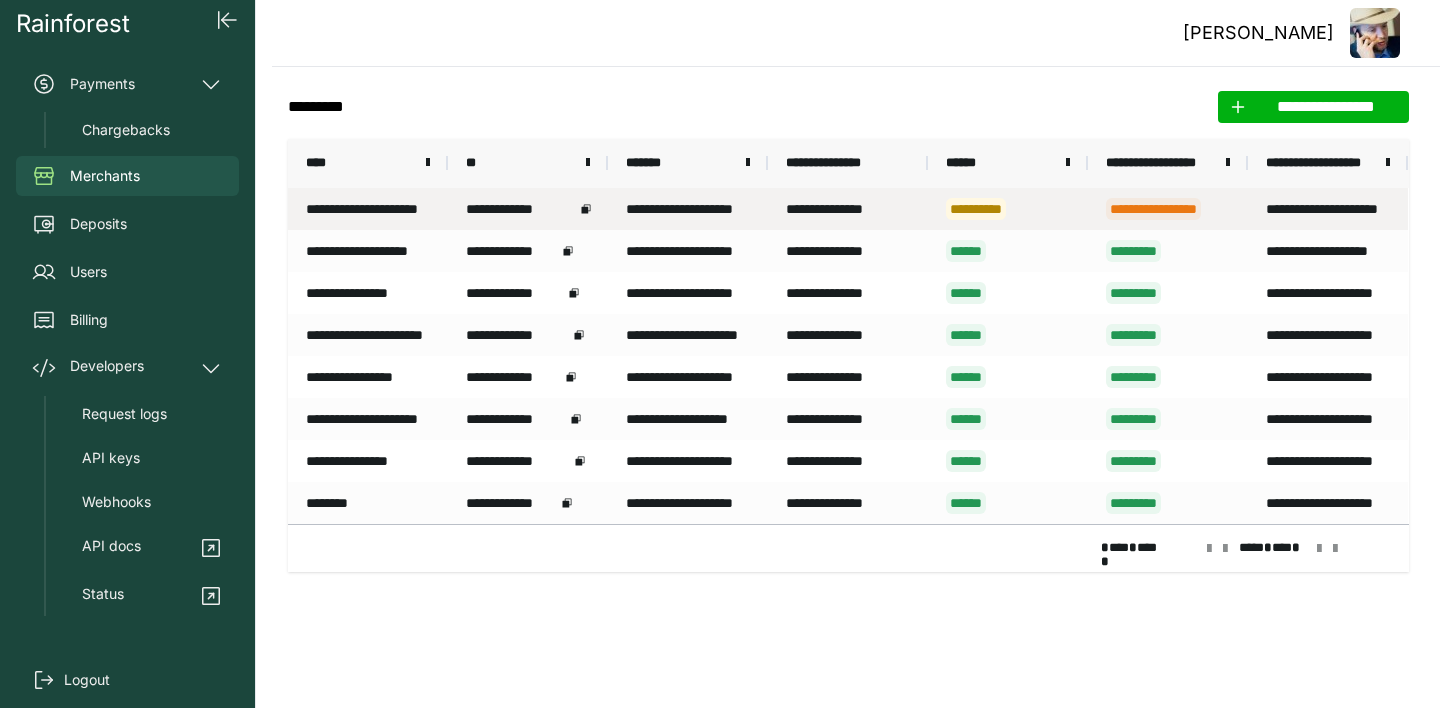 click on "**********" at bounding box center [976, 209] 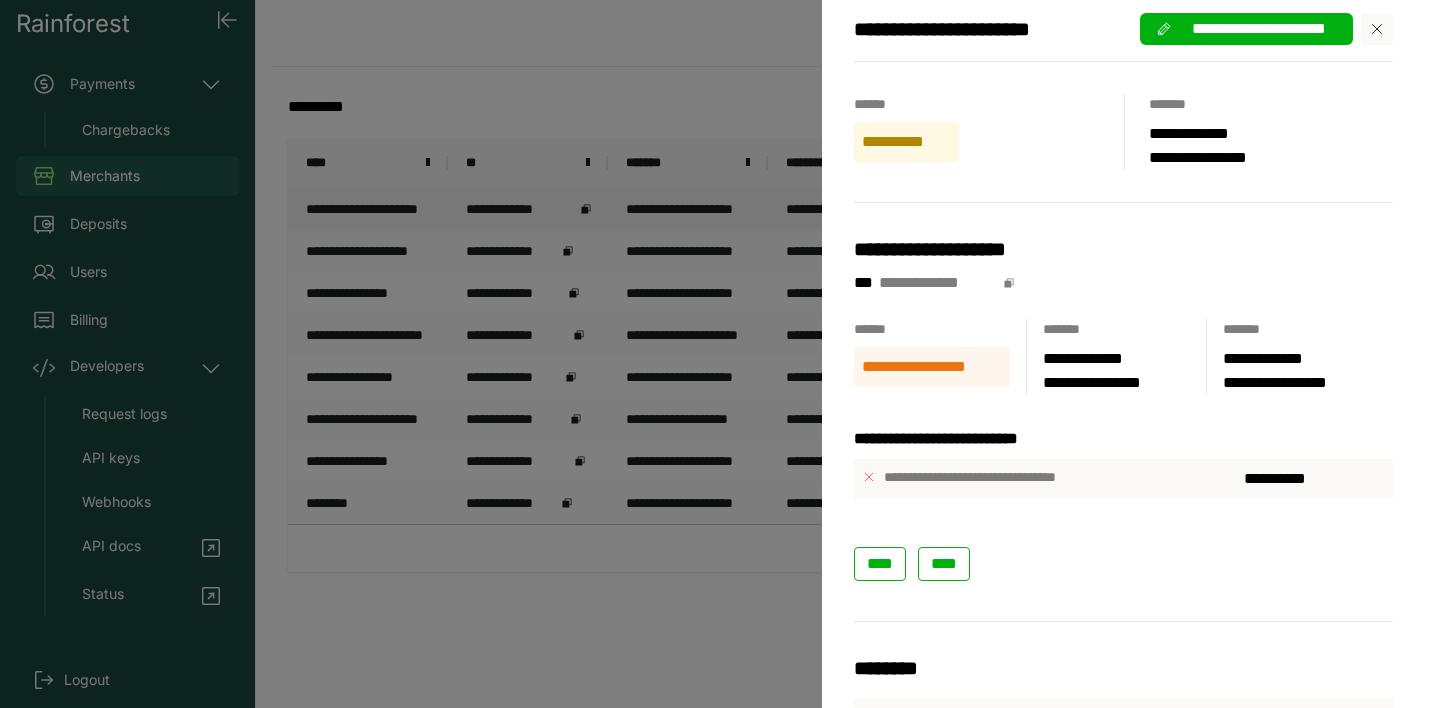 scroll, scrollTop: 21, scrollLeft: 0, axis: vertical 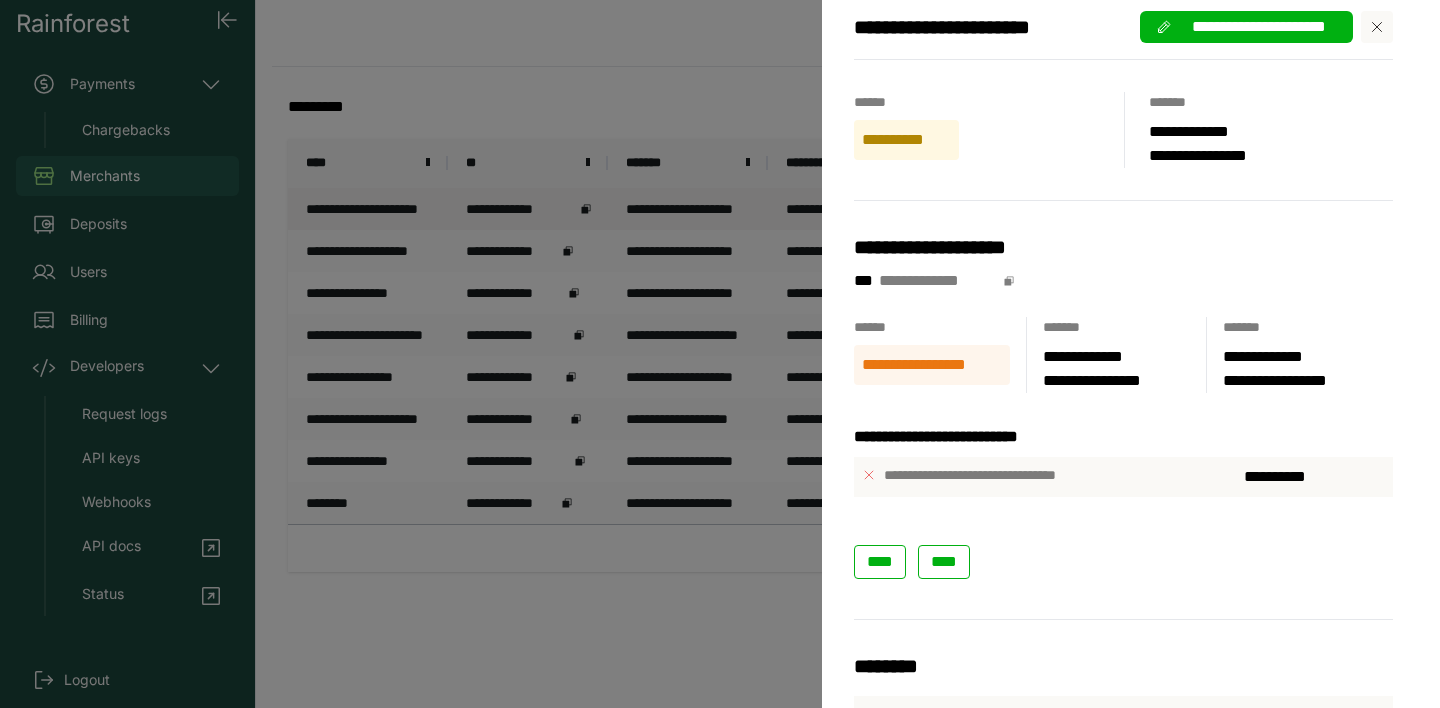 click 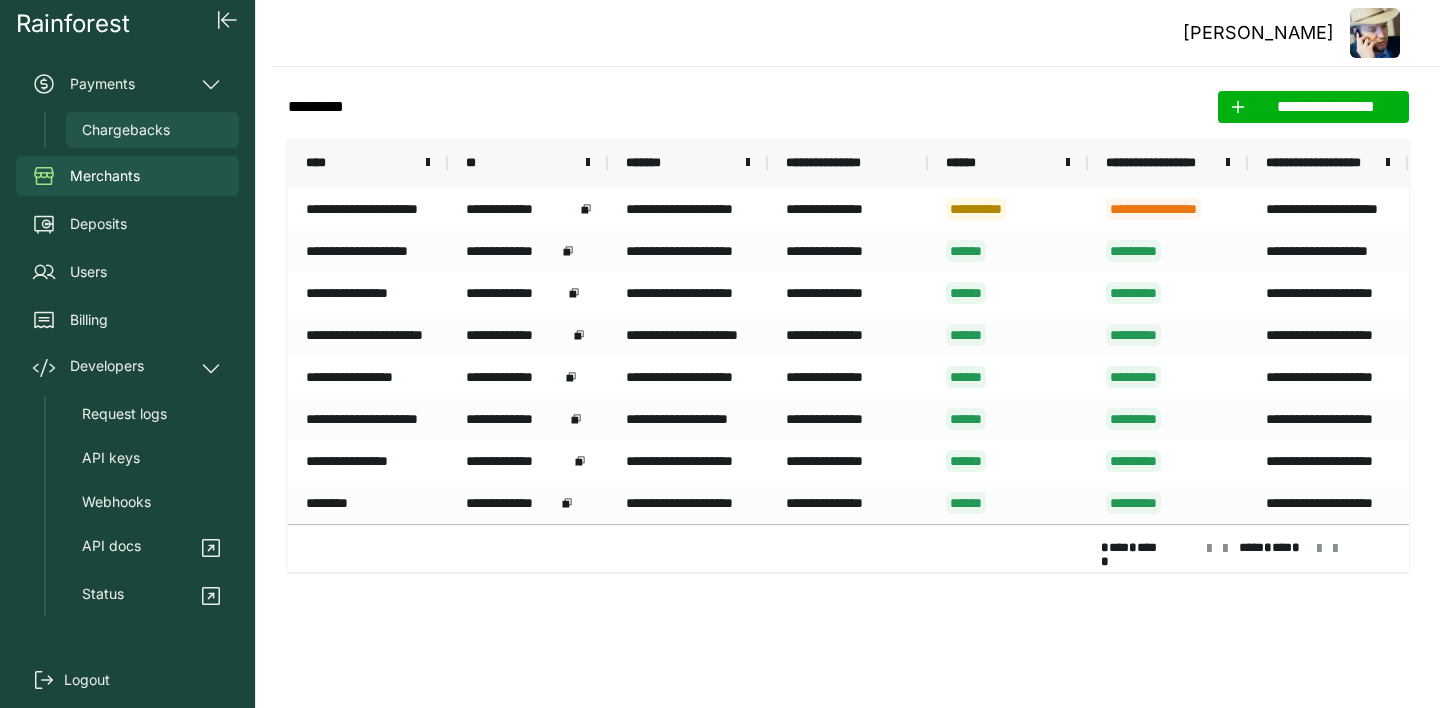 click on "Chargebacks" at bounding box center [152, 130] 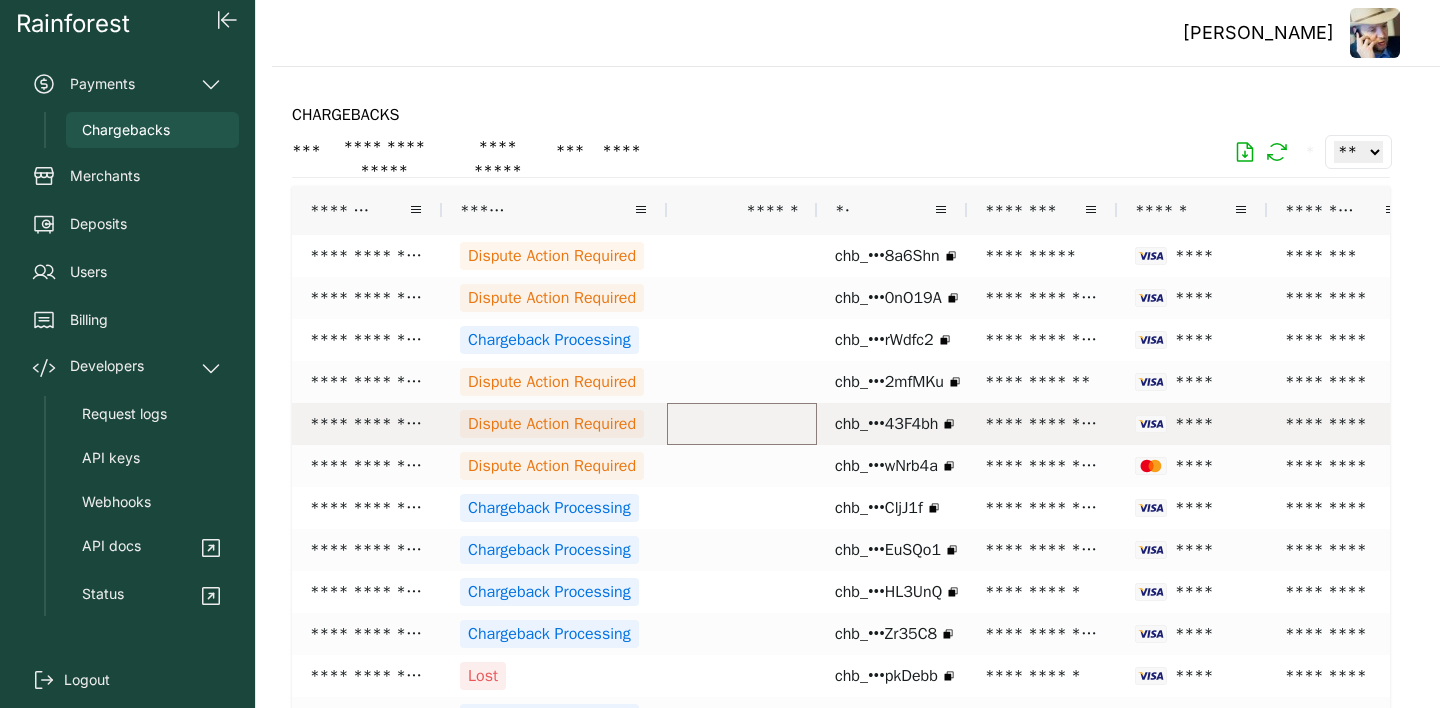 click on "**********" at bounding box center (1017, 424) 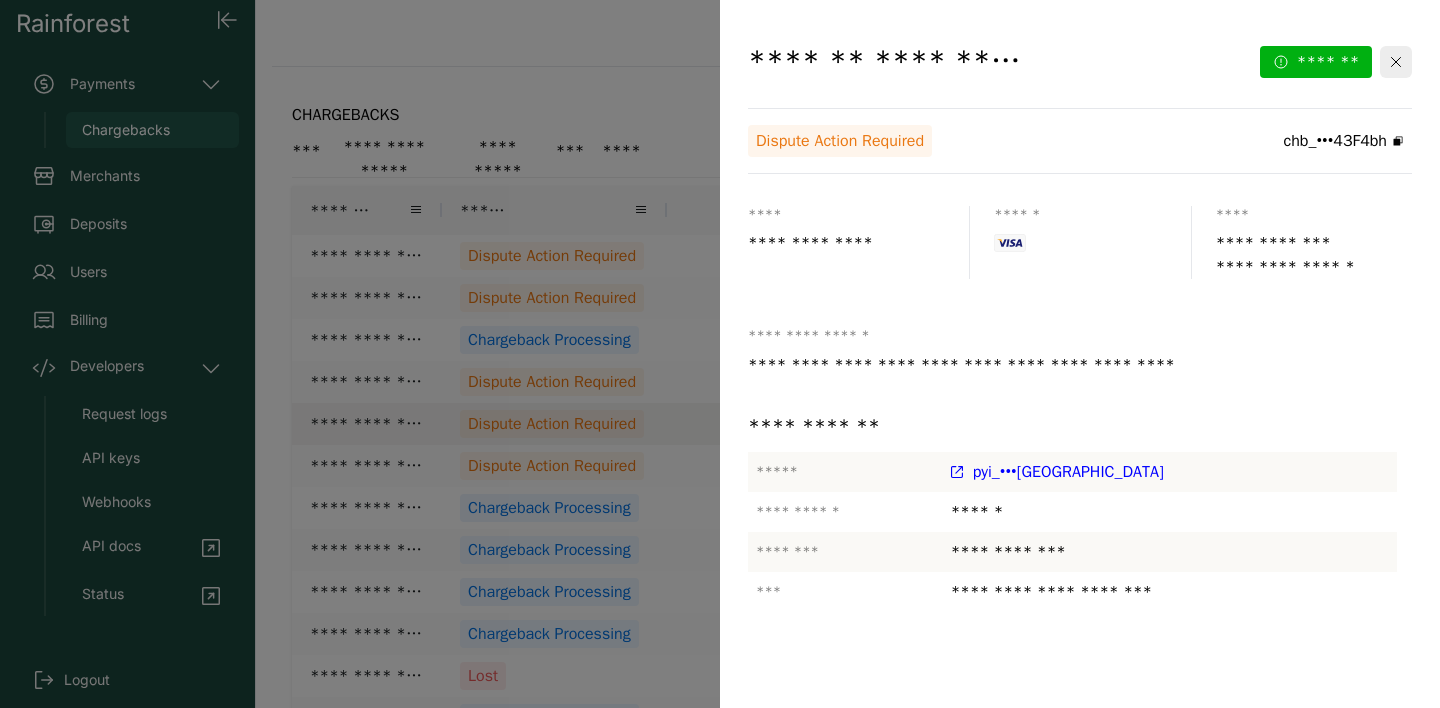 drag, startPoint x: 815, startPoint y: 68, endPoint x: 1045, endPoint y: 75, distance: 230.10649 